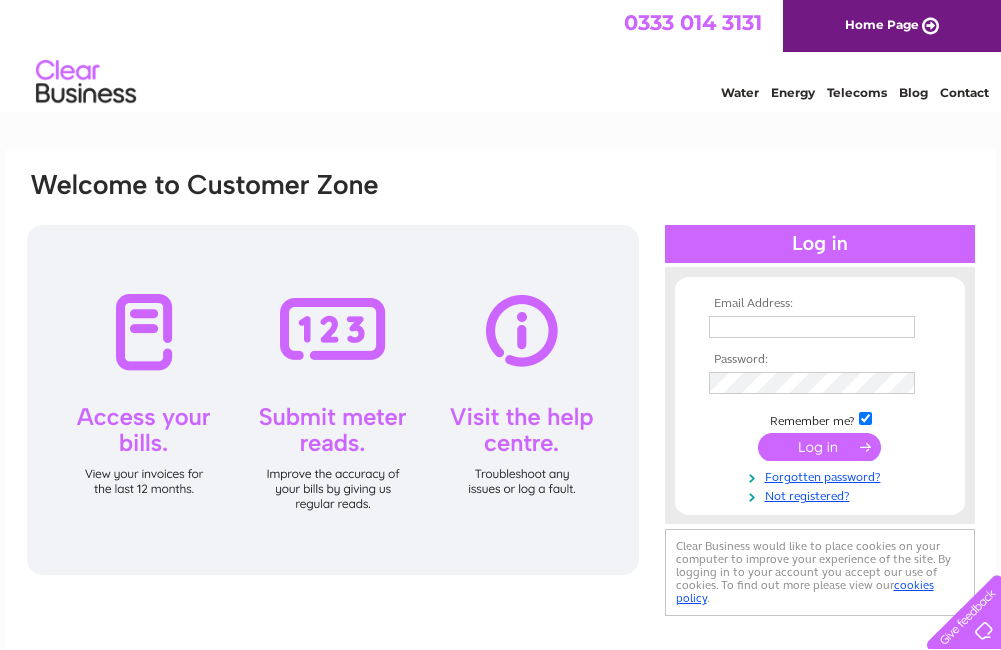 scroll, scrollTop: 0, scrollLeft: 0, axis: both 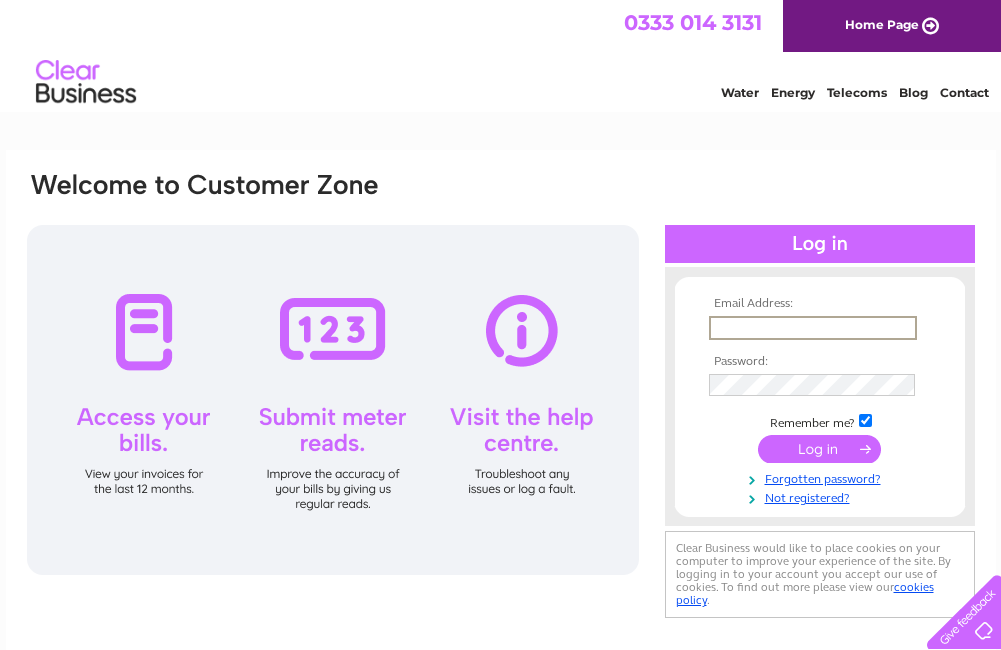 type on "agfindo@aol.com" 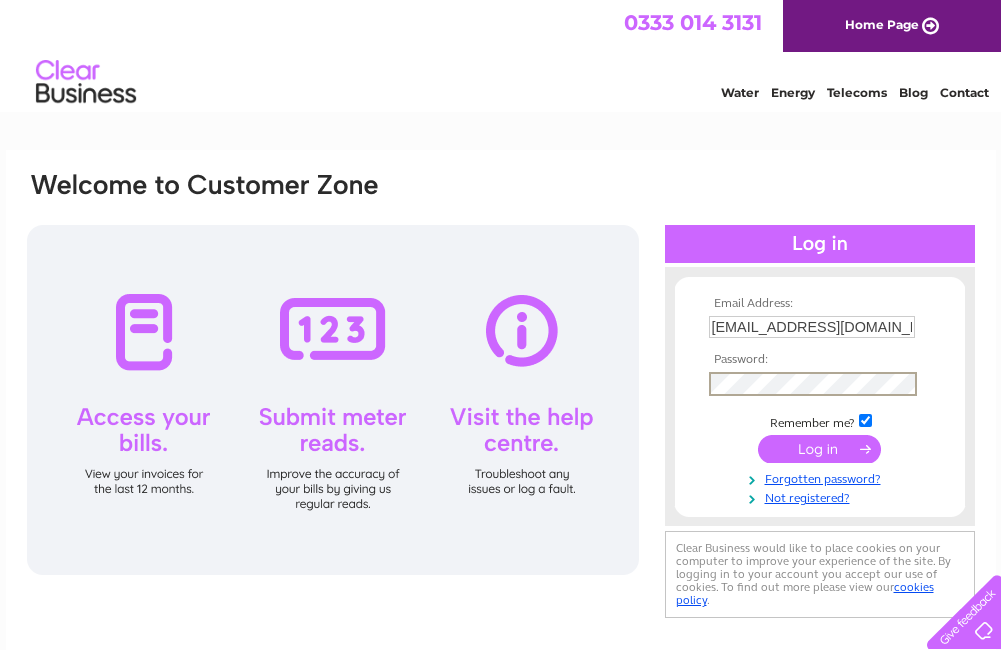 click at bounding box center (819, 449) 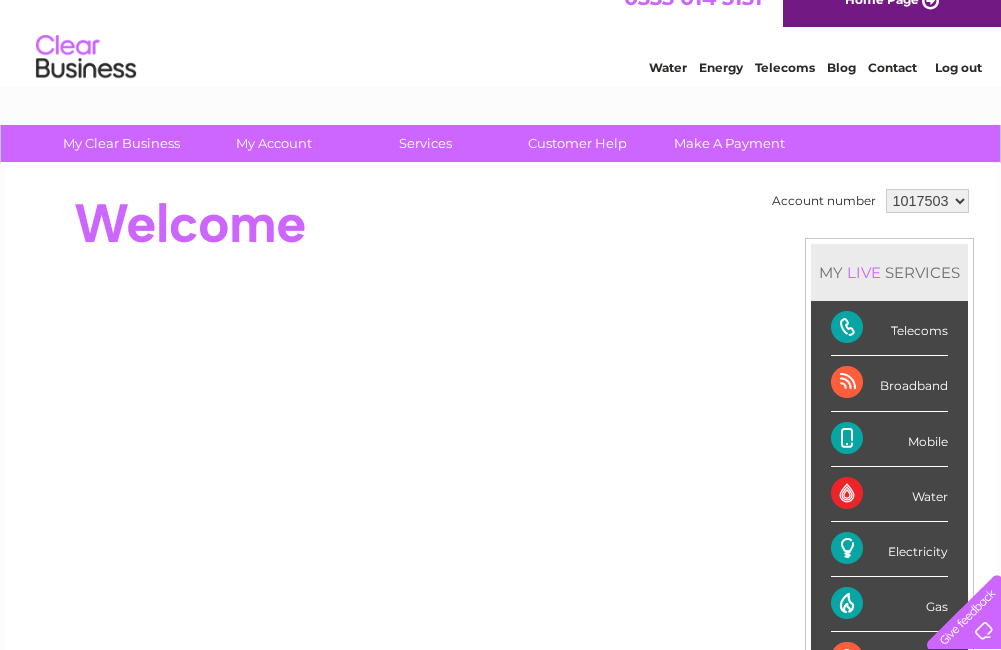 scroll, scrollTop: 0, scrollLeft: 0, axis: both 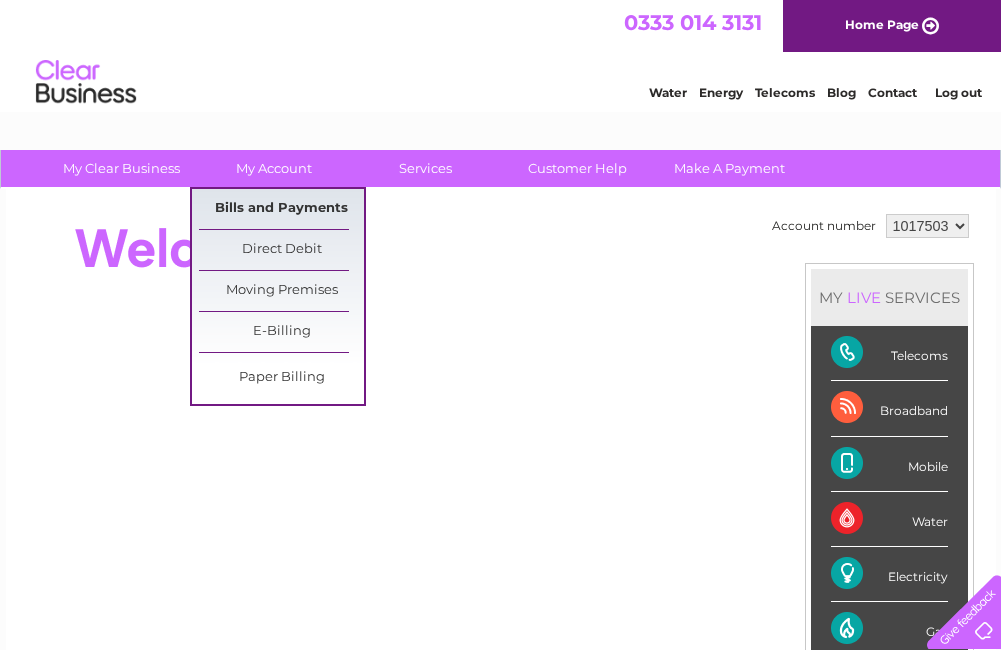 click on "Bills and Payments" at bounding box center (281, 209) 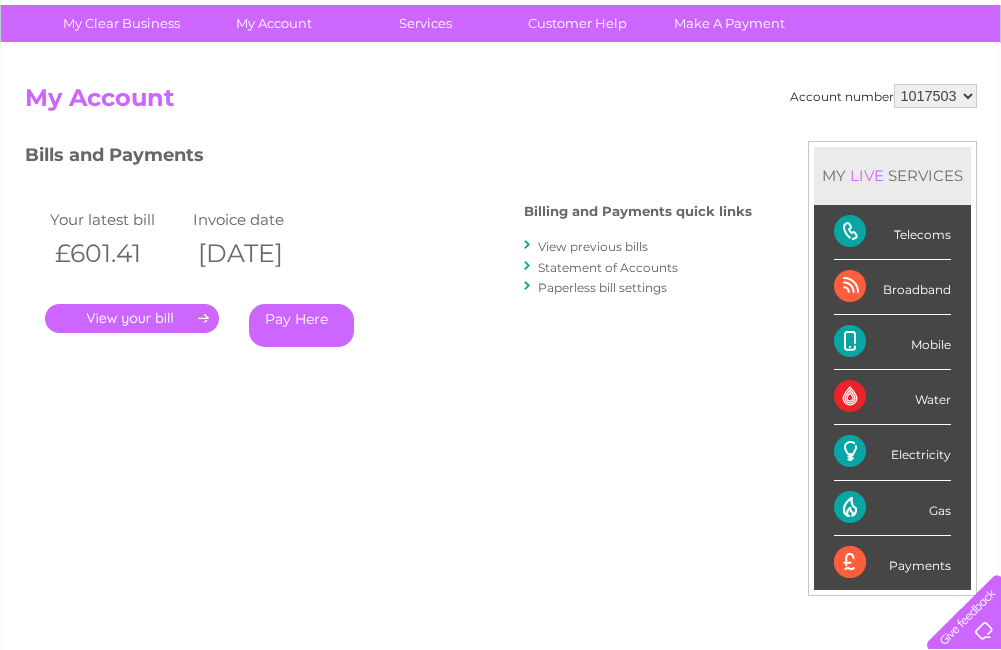 scroll, scrollTop: 100, scrollLeft: 0, axis: vertical 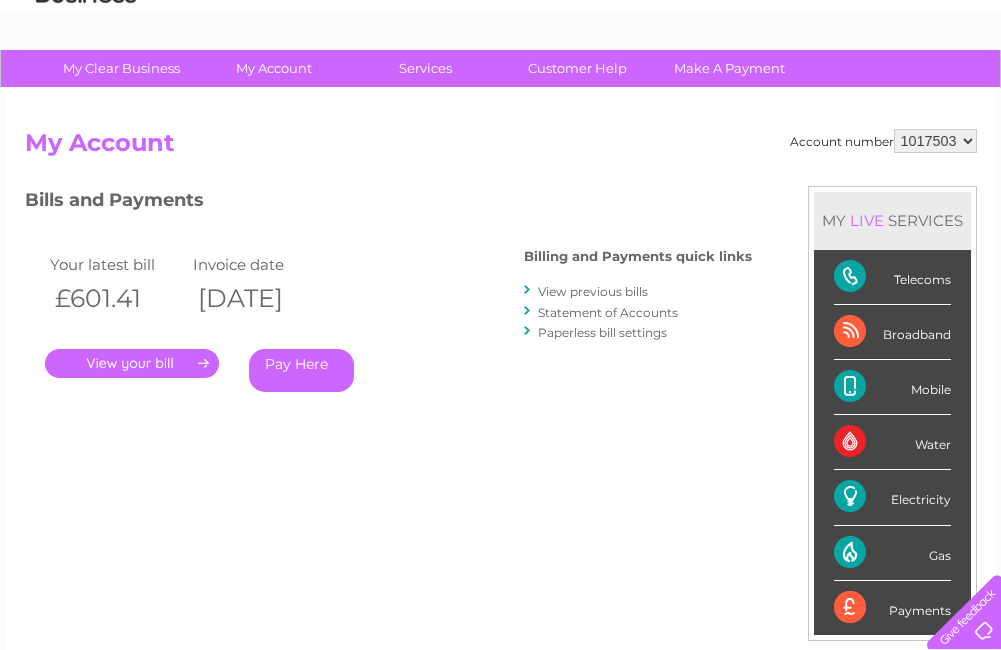 click on "View previous bills" at bounding box center [593, 291] 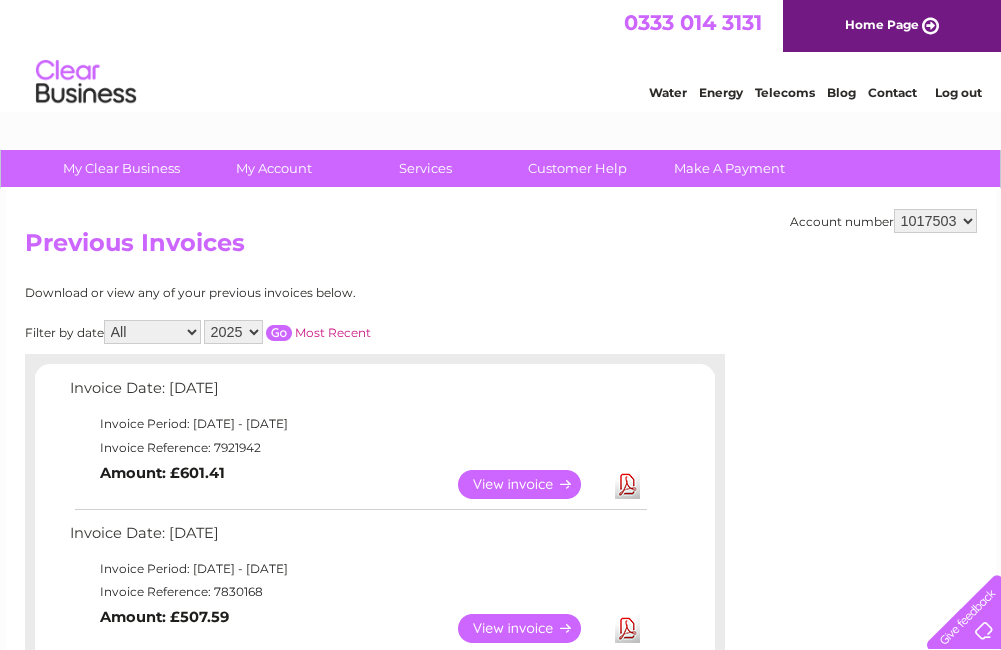 scroll, scrollTop: 0, scrollLeft: 0, axis: both 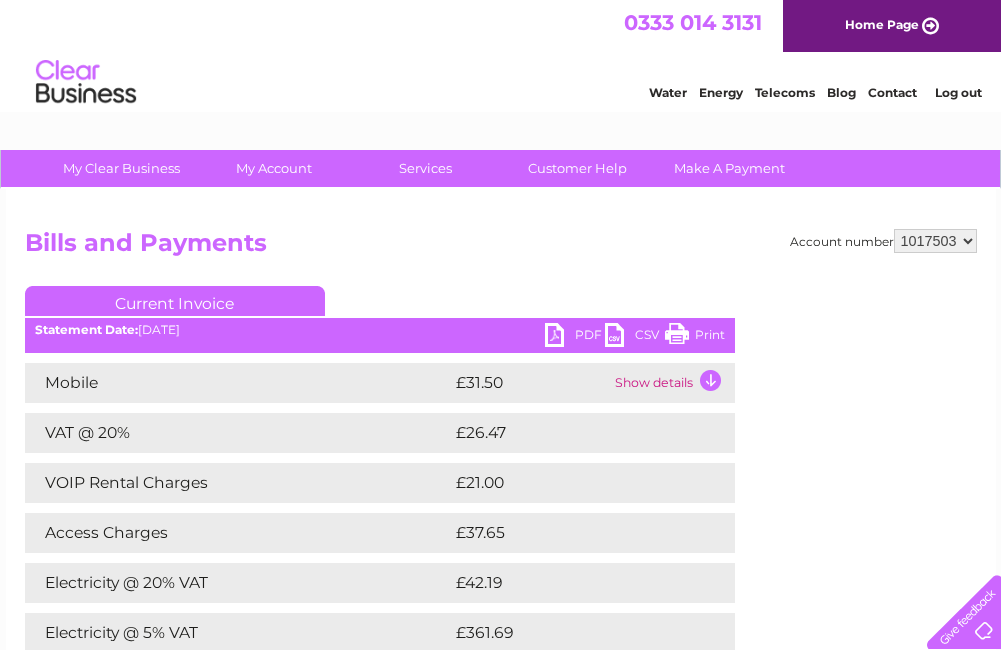 click on "Log out" at bounding box center [958, 92] 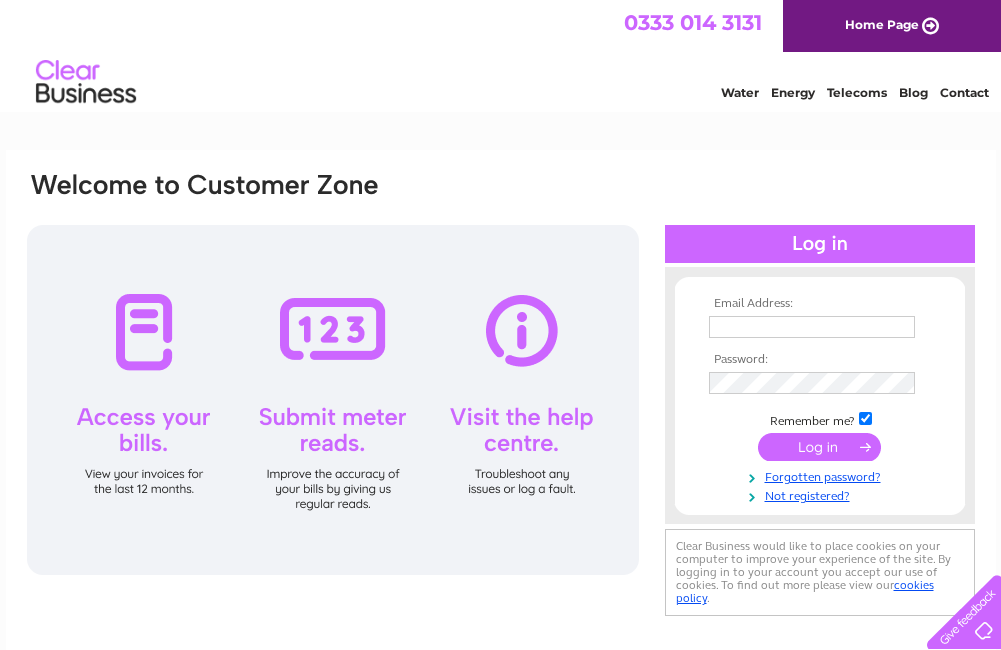 scroll, scrollTop: 0, scrollLeft: 0, axis: both 